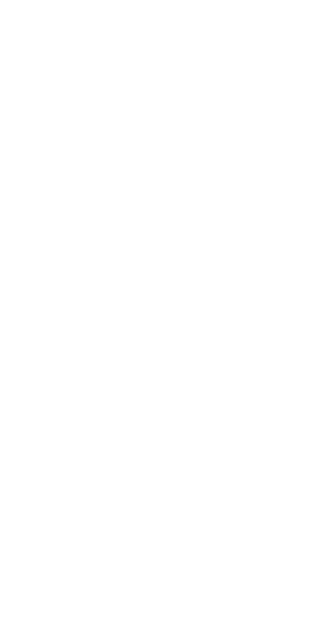 scroll, scrollTop: 0, scrollLeft: 0, axis: both 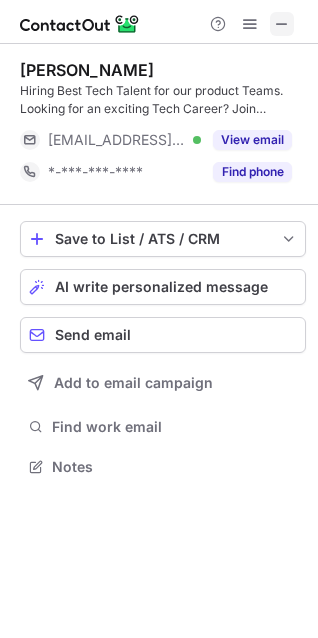 click at bounding box center (282, 24) 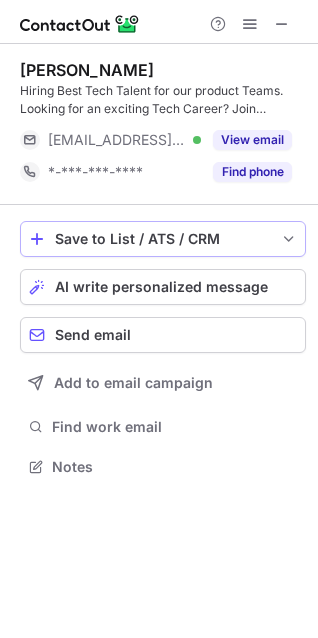 click on "Save to List / ATS / CRM" at bounding box center [163, 239] 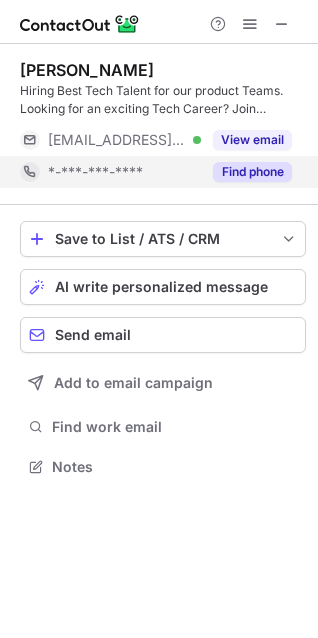 click on "Find phone" at bounding box center (252, 172) 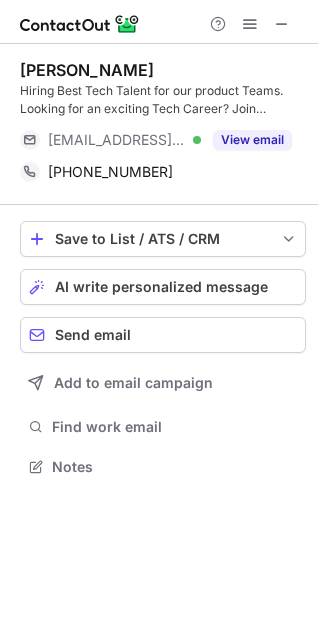 drag, startPoint x: 281, startPoint y: 20, endPoint x: 348, endPoint y: 268, distance: 256.89102 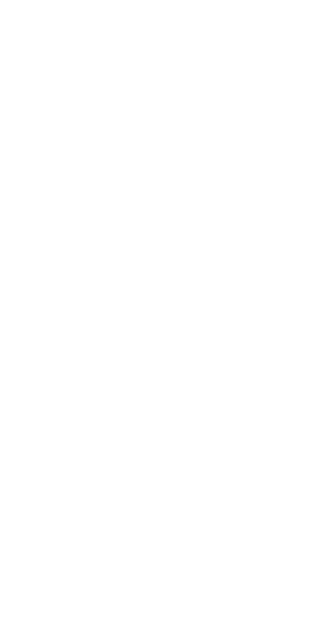 scroll, scrollTop: 0, scrollLeft: 0, axis: both 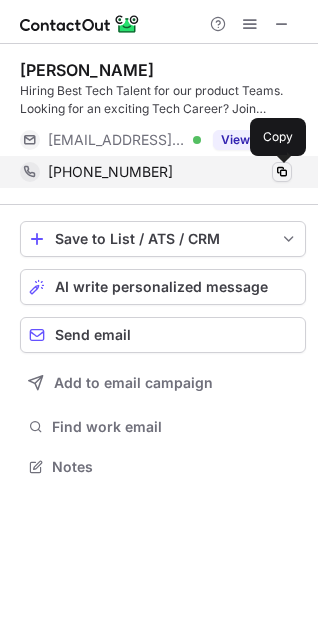 click at bounding box center [282, 172] 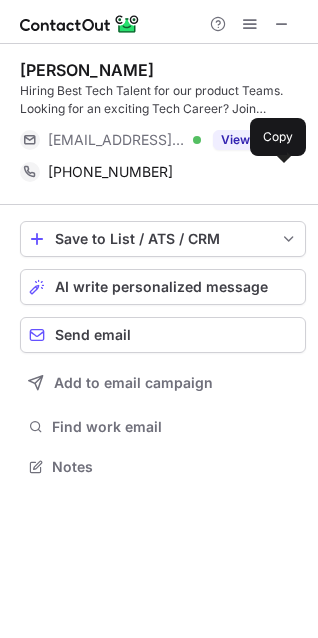 type 